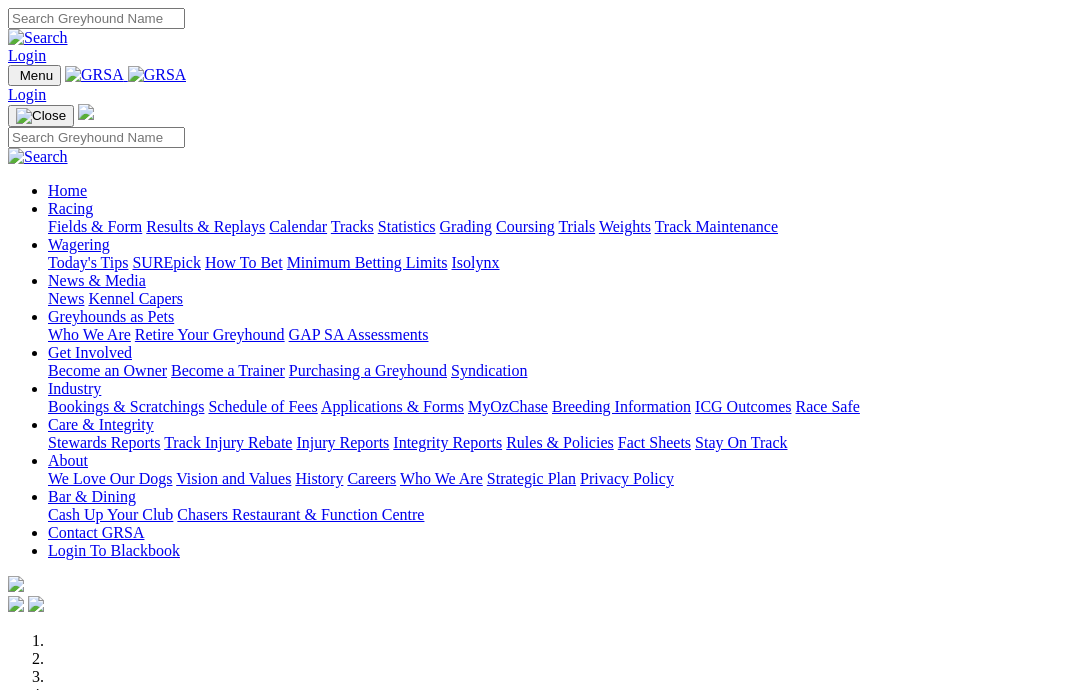 scroll, scrollTop: -1, scrollLeft: 0, axis: vertical 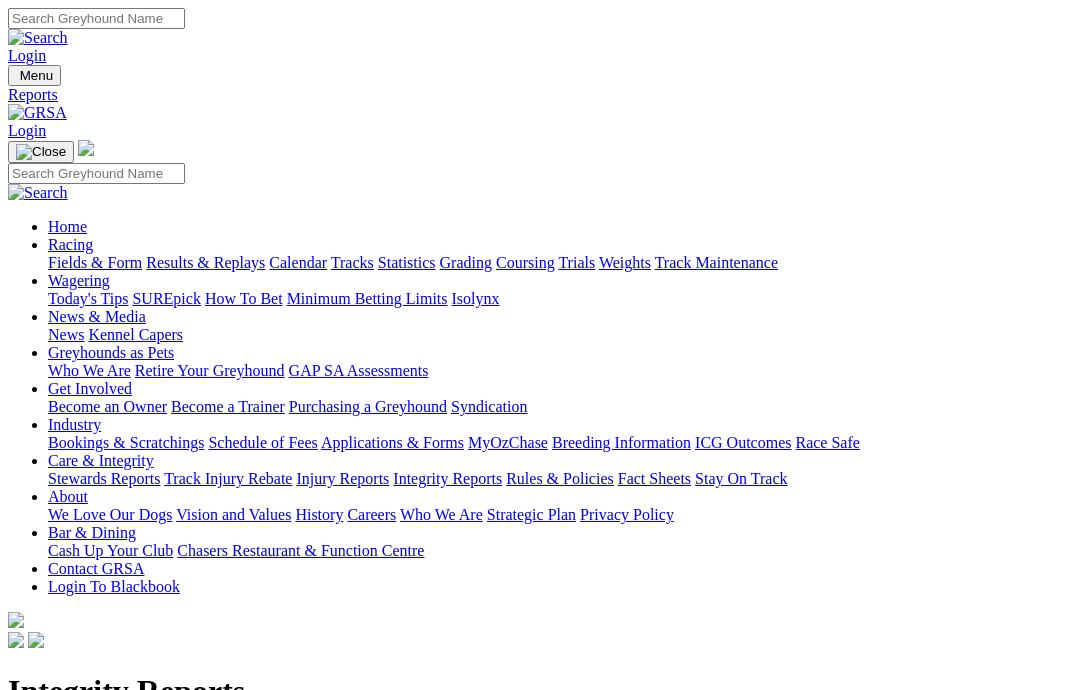 click on "IHP Hearings" at bounding box center [51, 758] 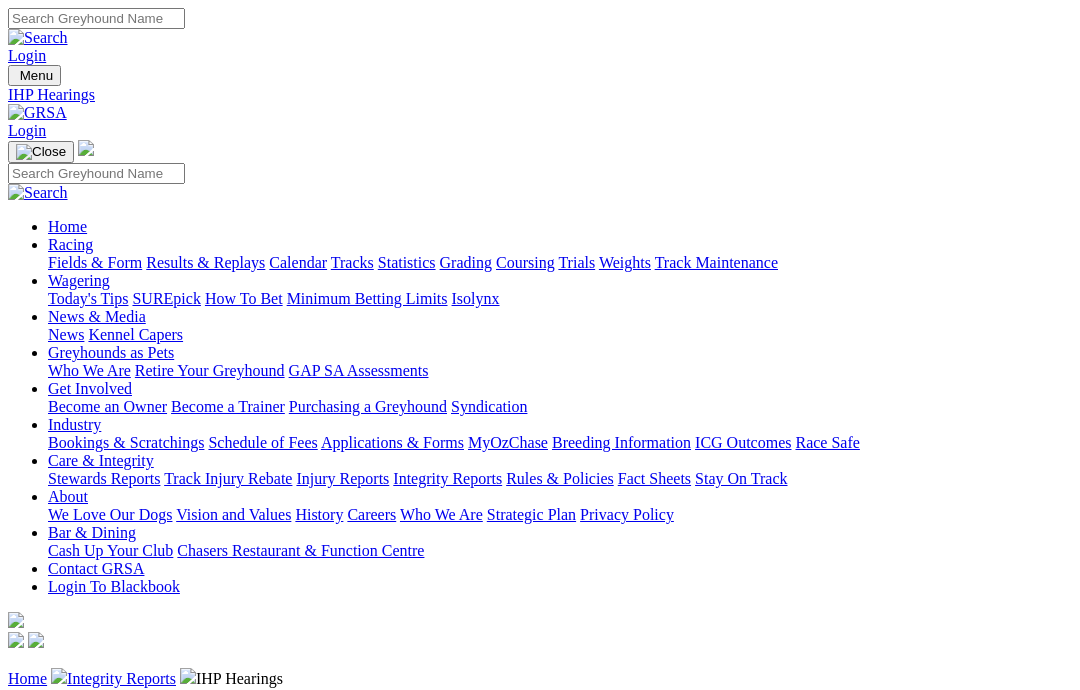 scroll, scrollTop: 0, scrollLeft: 0, axis: both 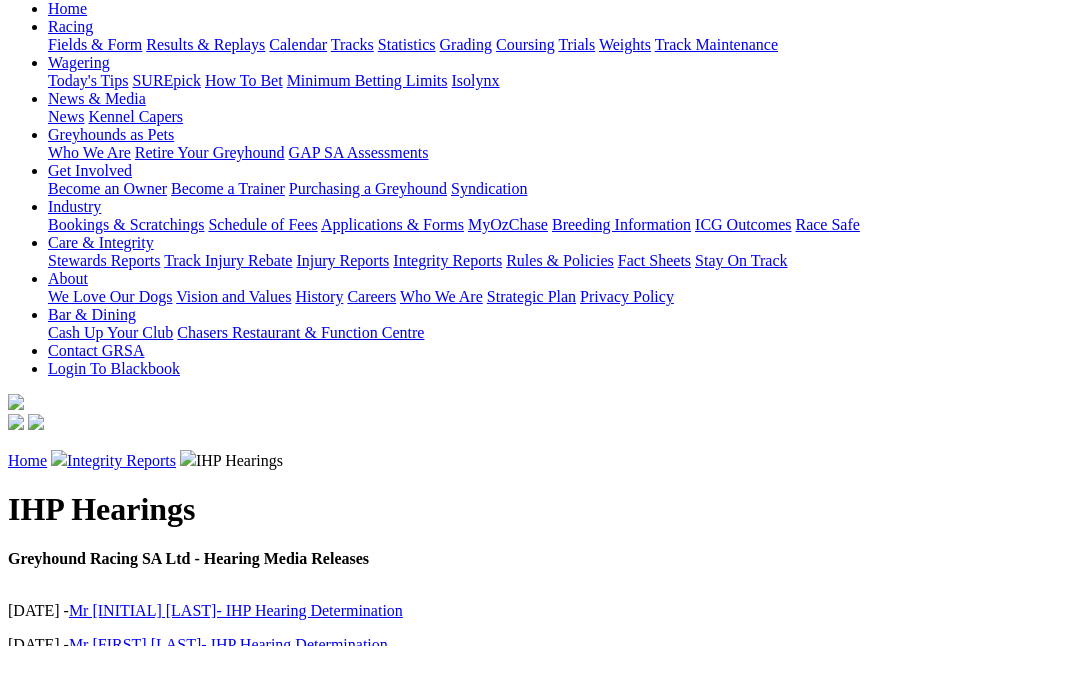 click on "Mr [FIRST] [LAST]- IHP Decision" at bounding box center (183, 960) 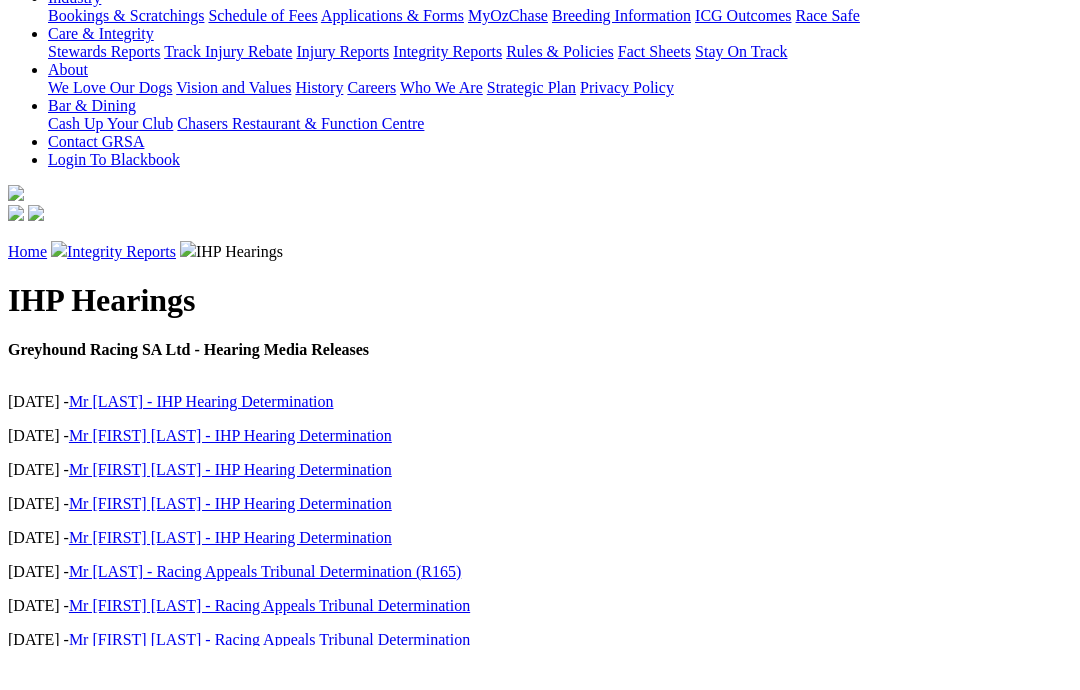 scroll, scrollTop: 385, scrollLeft: 0, axis: vertical 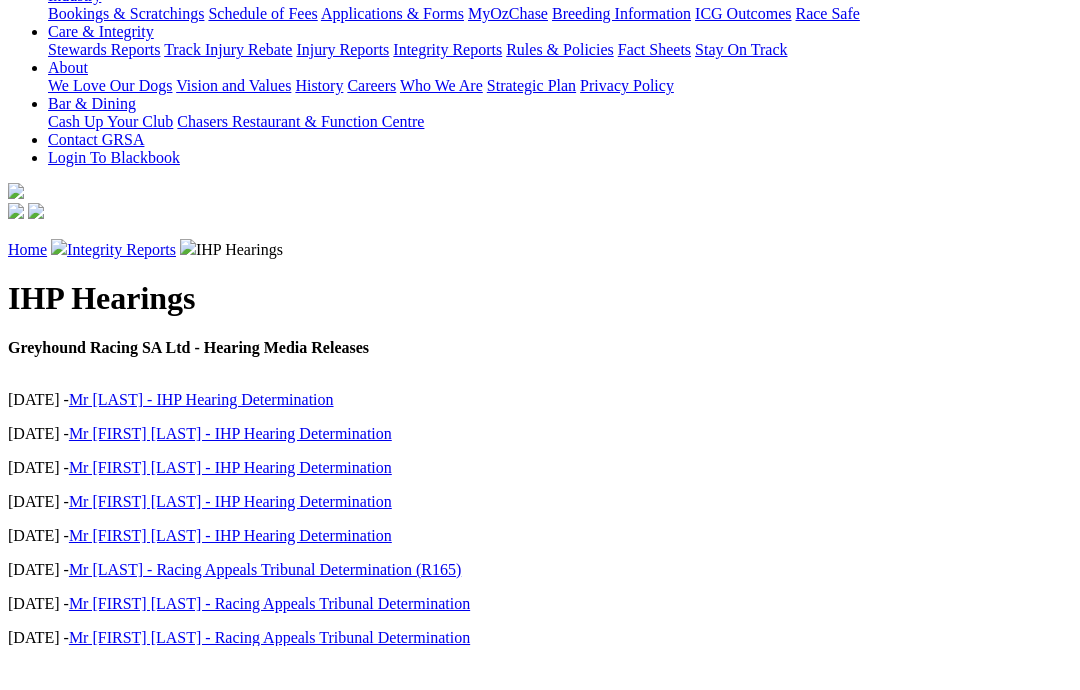click on "Mr [FIRST] [LAST] - IHP Decision" at bounding box center [185, 987] 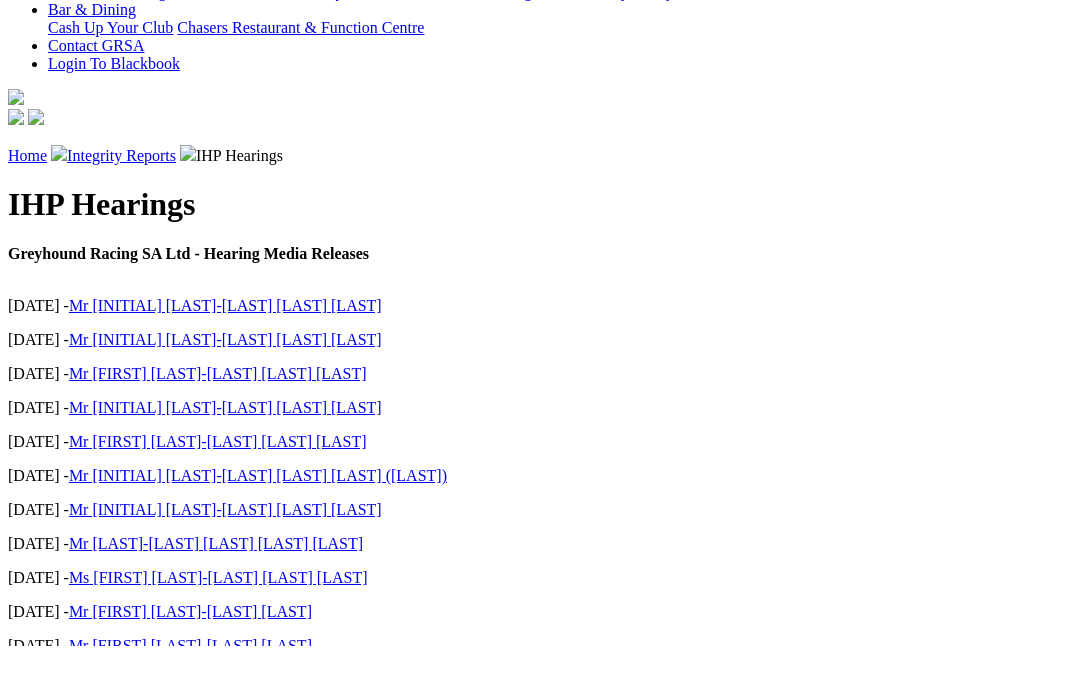 scroll, scrollTop: 480, scrollLeft: 0, axis: vertical 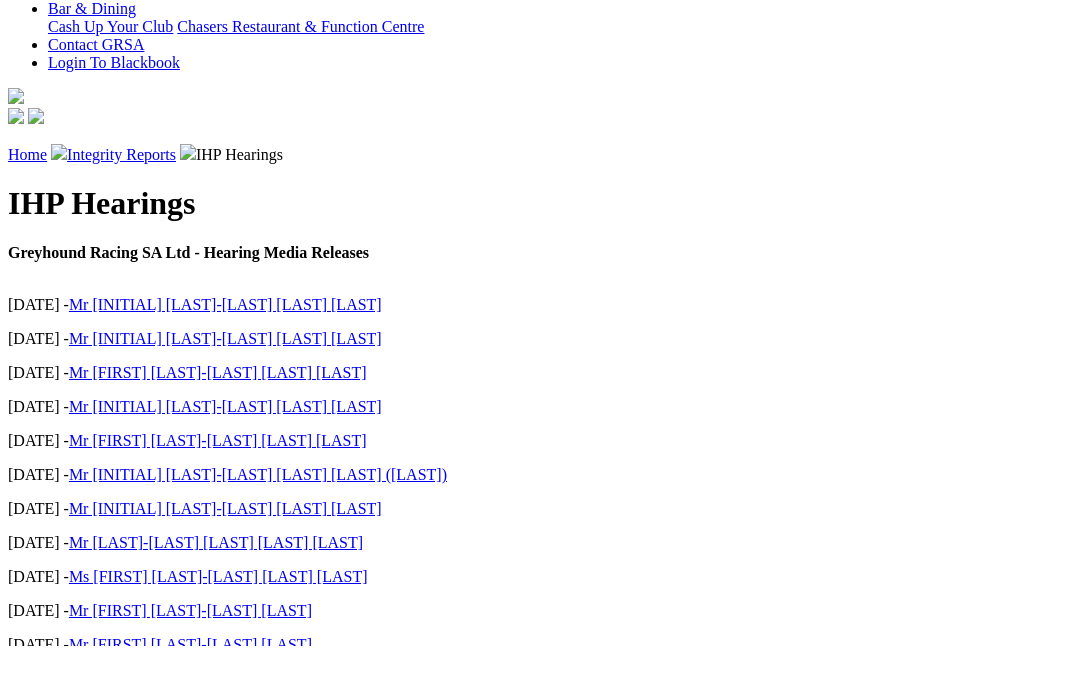 click on "Ms [INITIAL] [LAST]-[LAST] [LAST] [LAST]" at bounding box center (226, 1062) 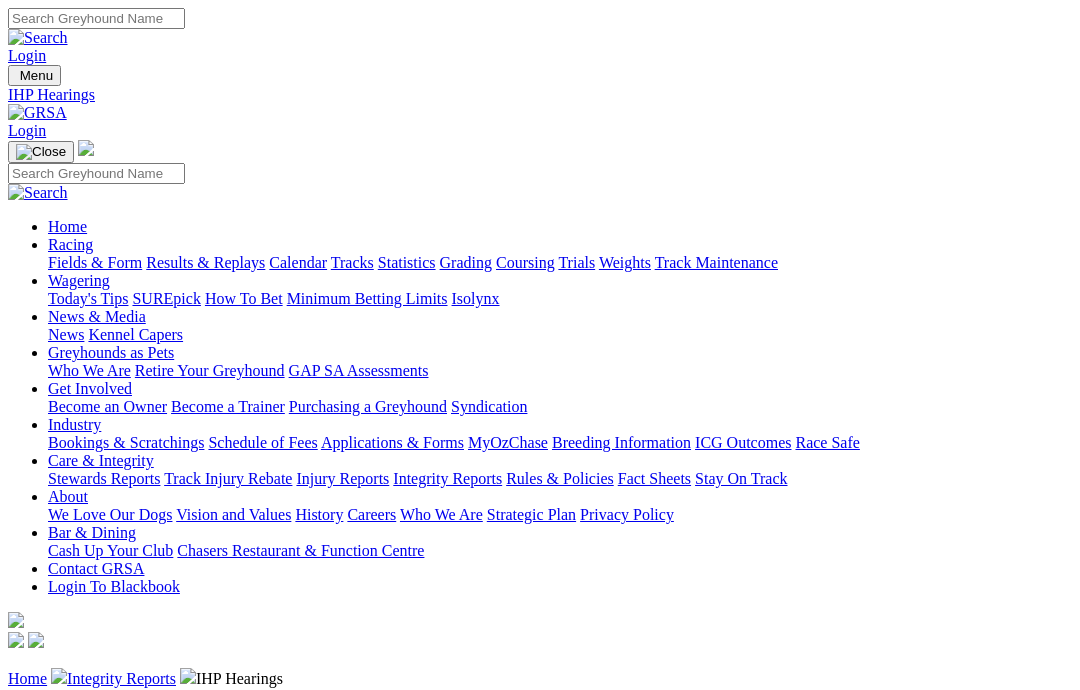 scroll, scrollTop: 605, scrollLeft: 0, axis: vertical 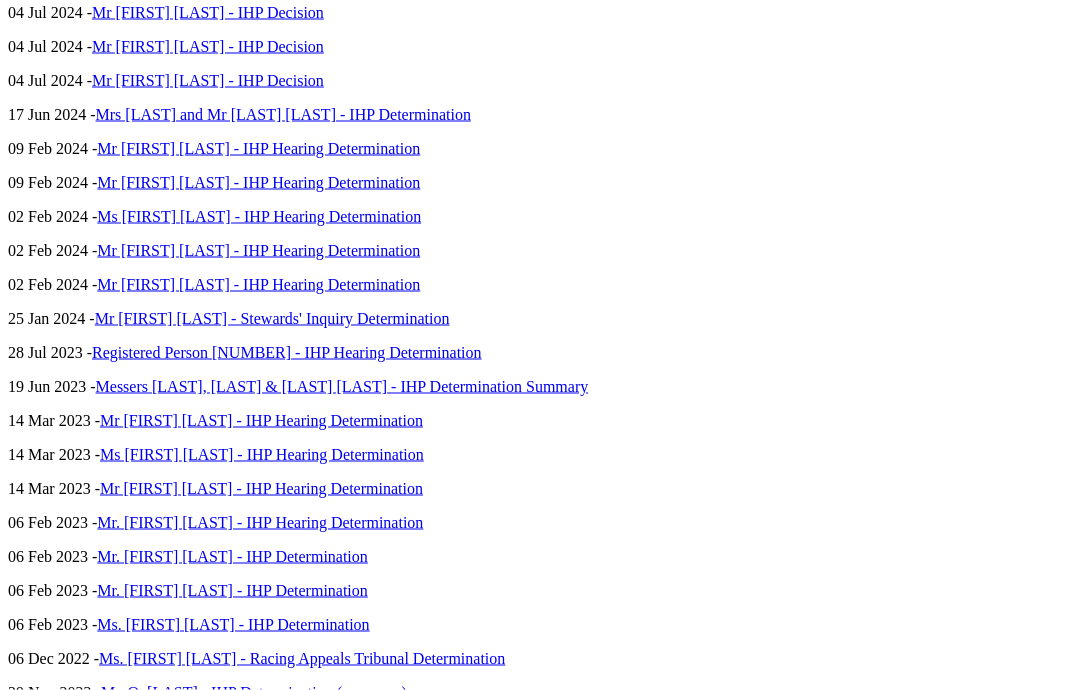 click on "Mr [FIRST] [LAST]- IHP Hearing Determination" at bounding box center [261, 862] 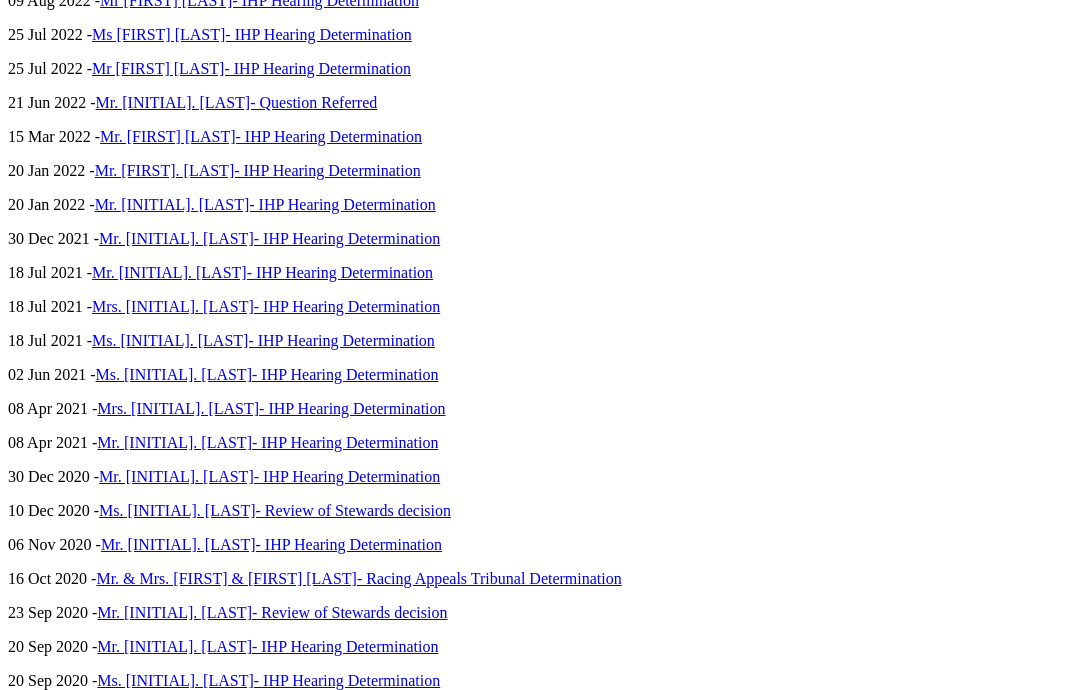 scroll, scrollTop: 2289, scrollLeft: 0, axis: vertical 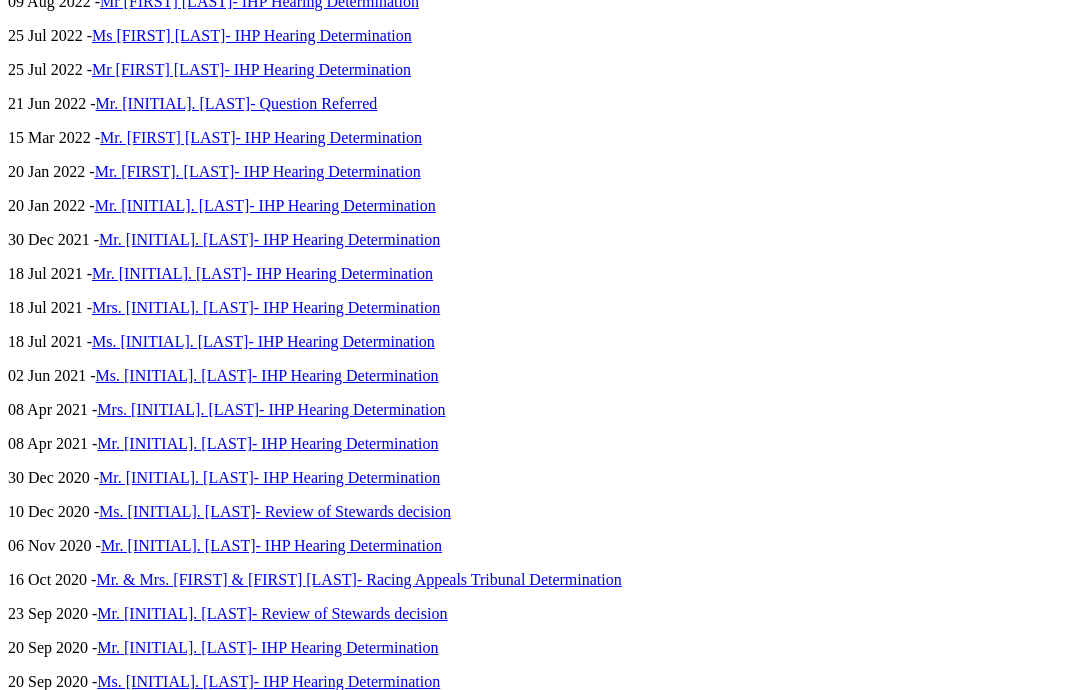 click on "Miss [INITIAL]. [LAST]- IHP Hearing Determination" at bounding box center (267, 851) 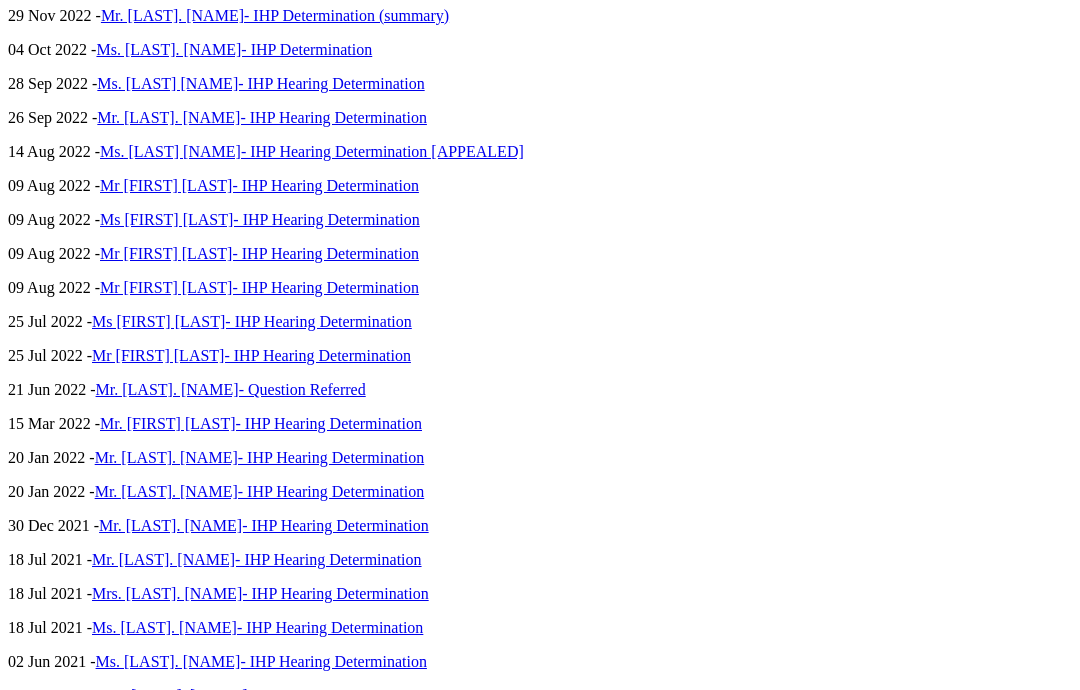 scroll, scrollTop: 2002, scrollLeft: 0, axis: vertical 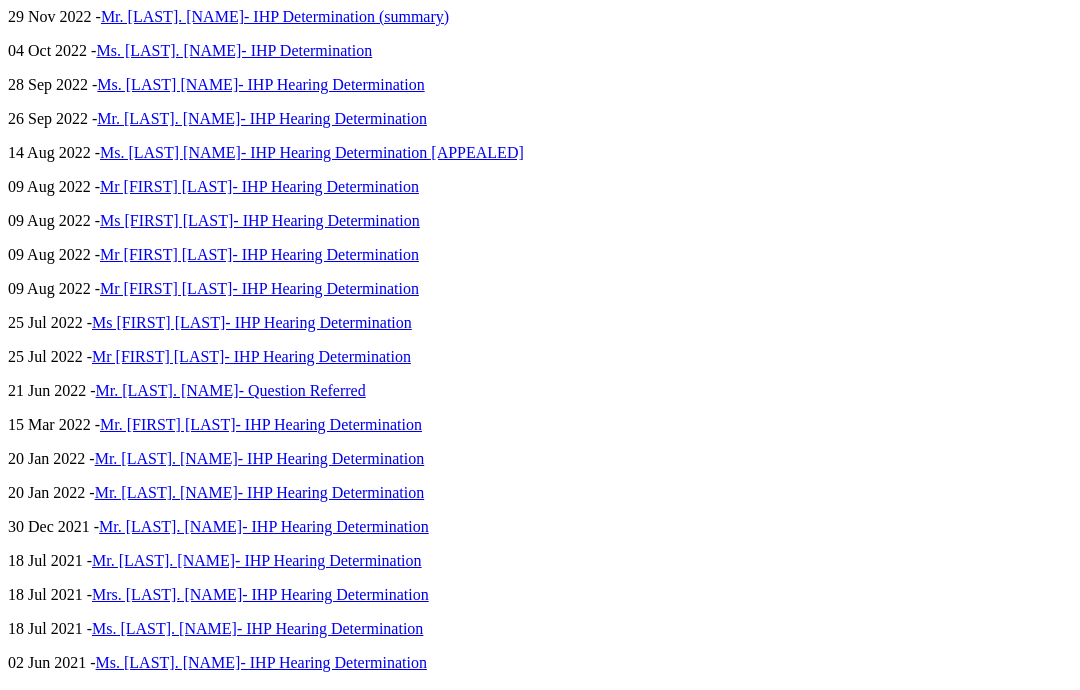 click on "Ms. [LAST]. [NAME]- Review of Stewards decision" at bounding box center (269, 798) 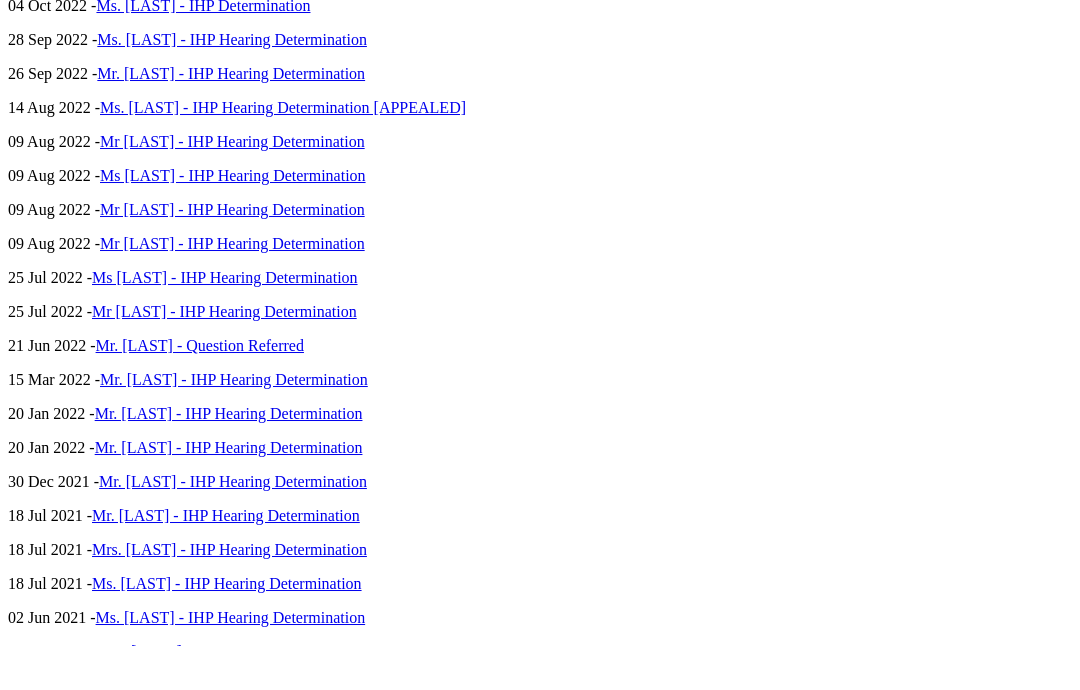 scroll, scrollTop: 1983, scrollLeft: 0, axis: vertical 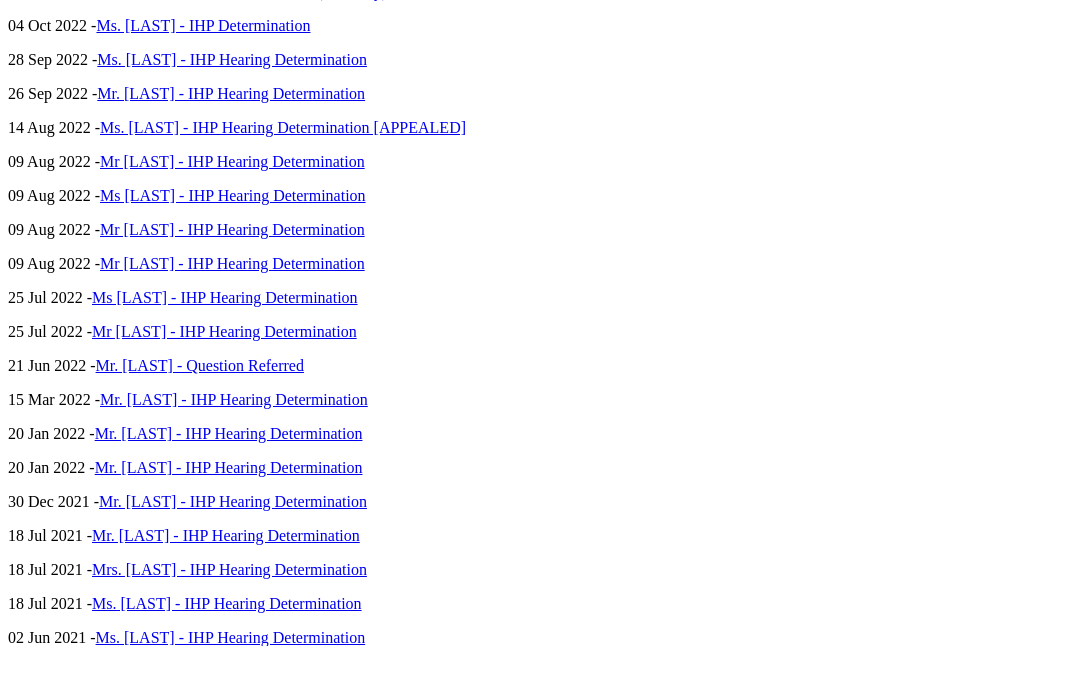 click on "Mrs. [LAST] - IHP Hearing Determination" at bounding box center (234, 715) 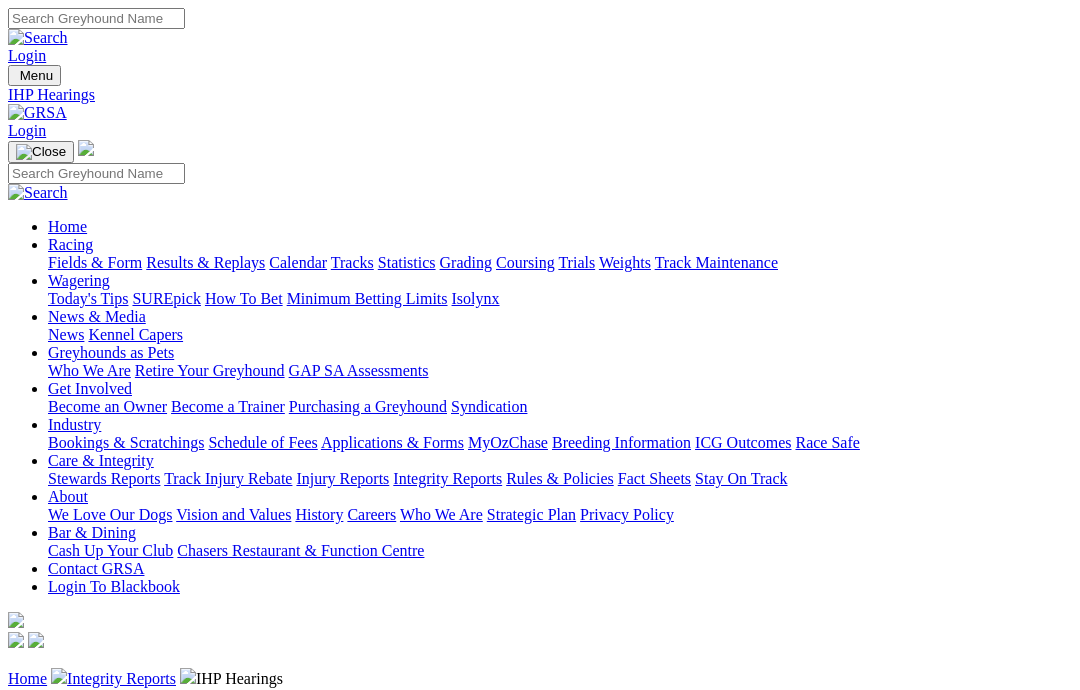 scroll, scrollTop: 2028, scrollLeft: 0, axis: vertical 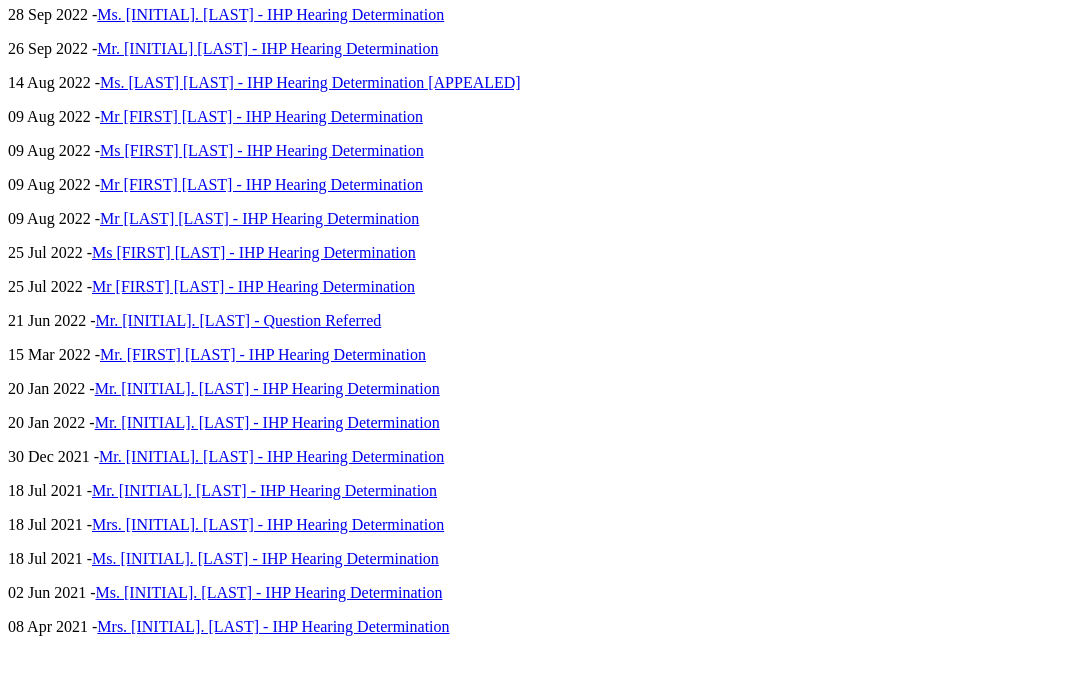 click on "Mr. [INITIAL] [LAST]- IHP Hearing Determination" at bounding box center [269, 704] 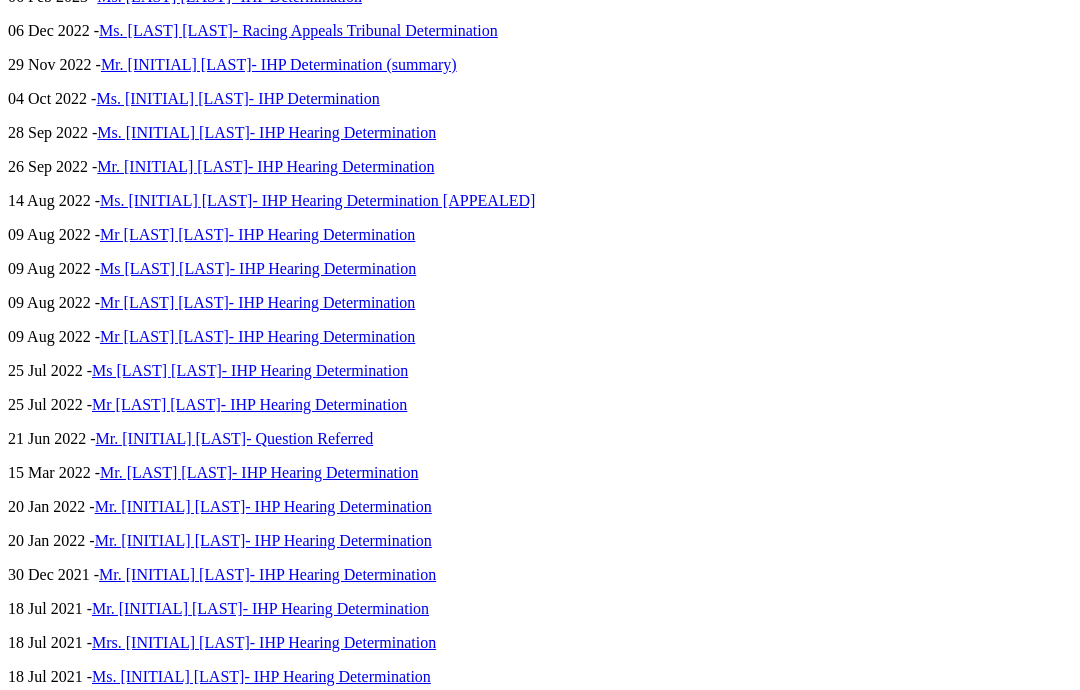 scroll, scrollTop: 1945, scrollLeft: 0, axis: vertical 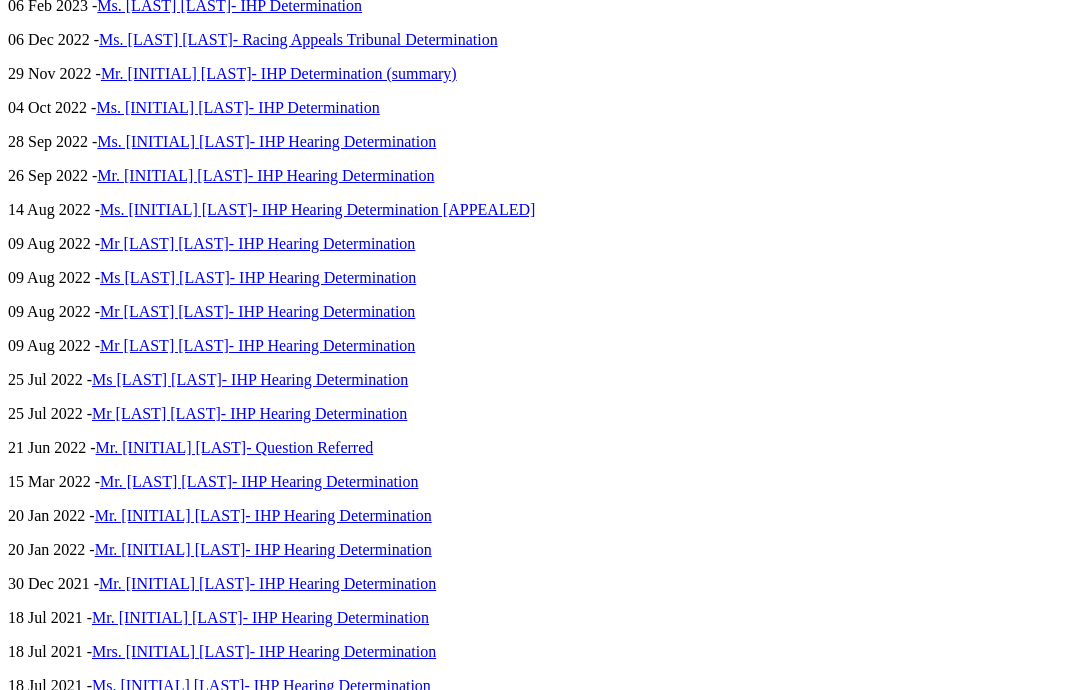 click on "Ms. [INITIAL] [LAST]- IHP Hearing Determination" at bounding box center (265, 719) 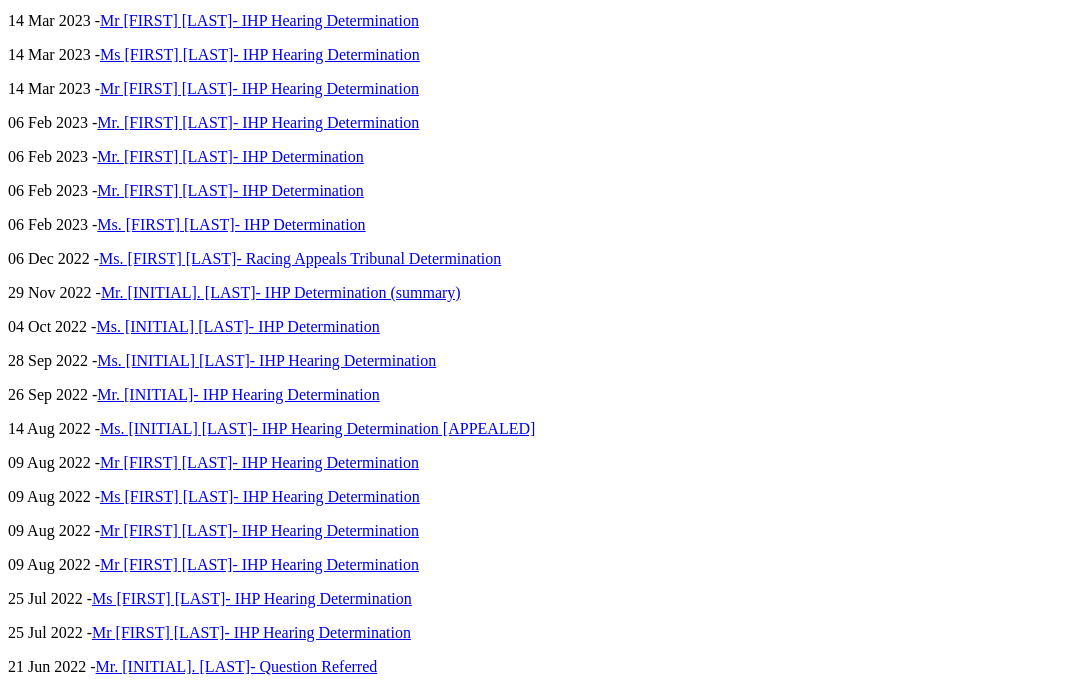 scroll, scrollTop: 1726, scrollLeft: 0, axis: vertical 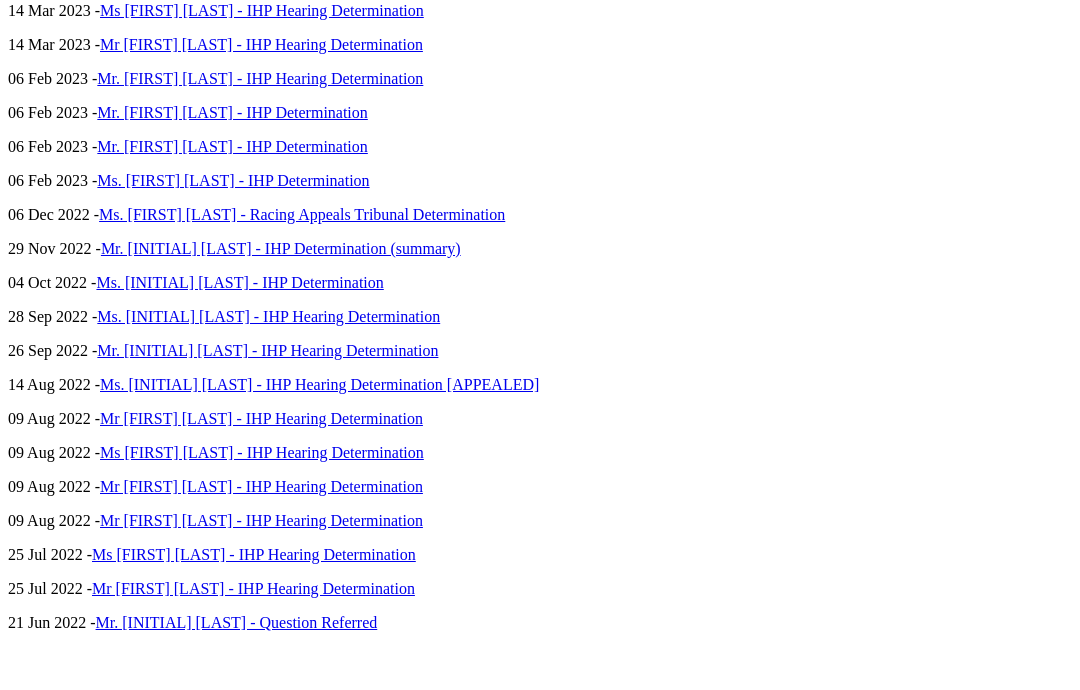 click on "Ms [LAST] [LAST] - IHP Hearing Determination" at bounding box center (254, 598) 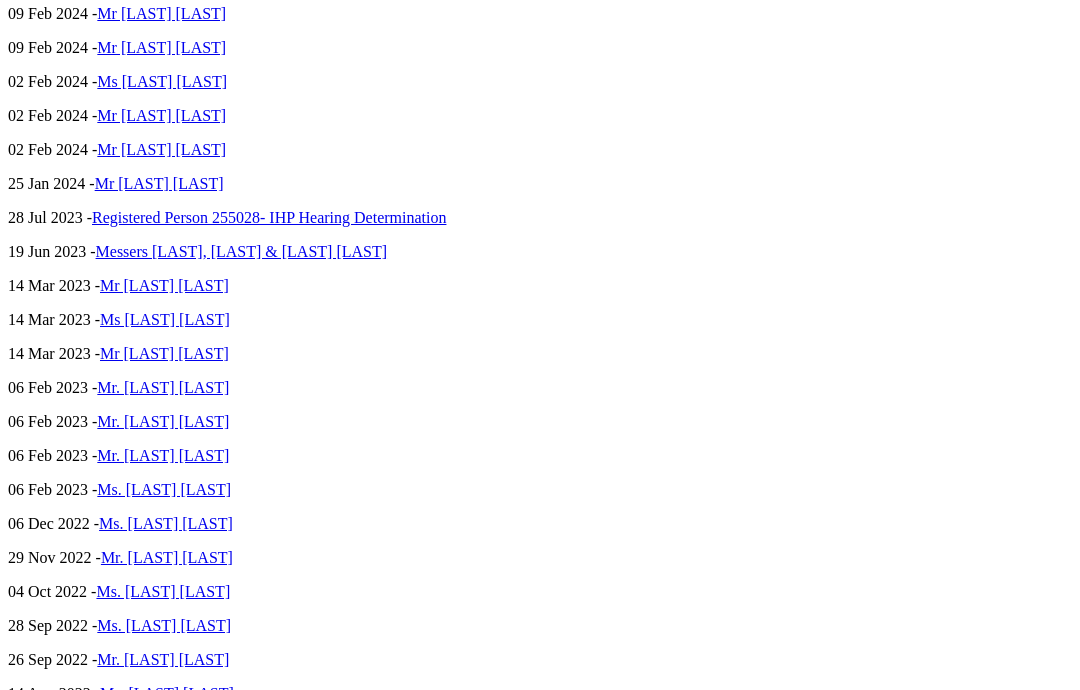 scroll, scrollTop: 1457, scrollLeft: 0, axis: vertical 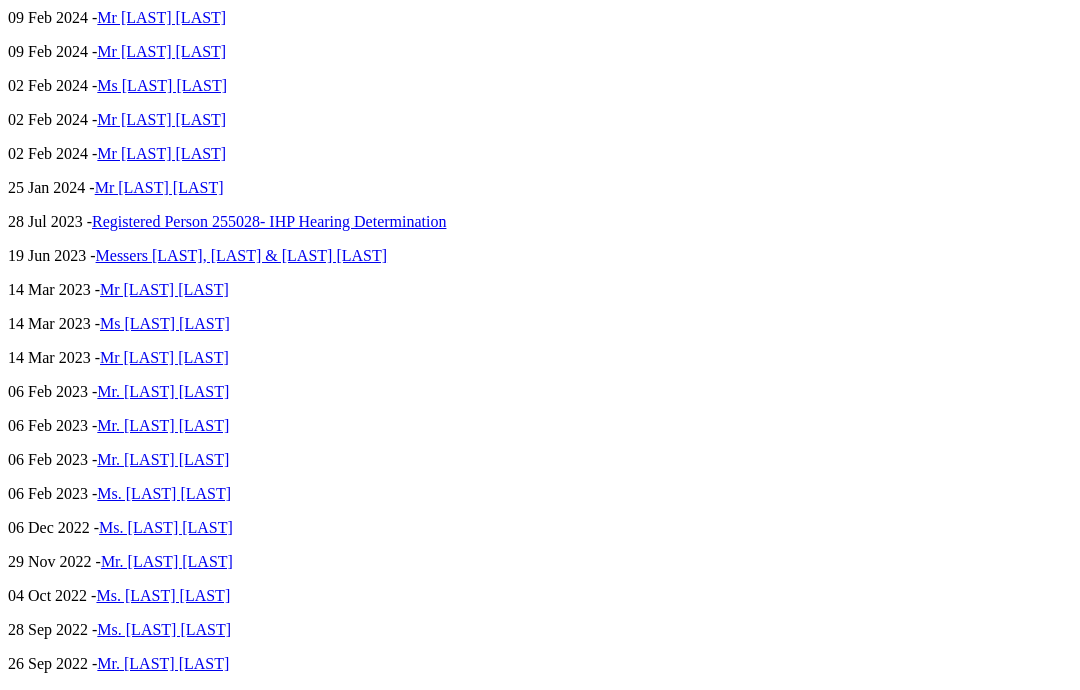 click on "Ms [LAST] [LAST]" at bounding box center (165, 765) 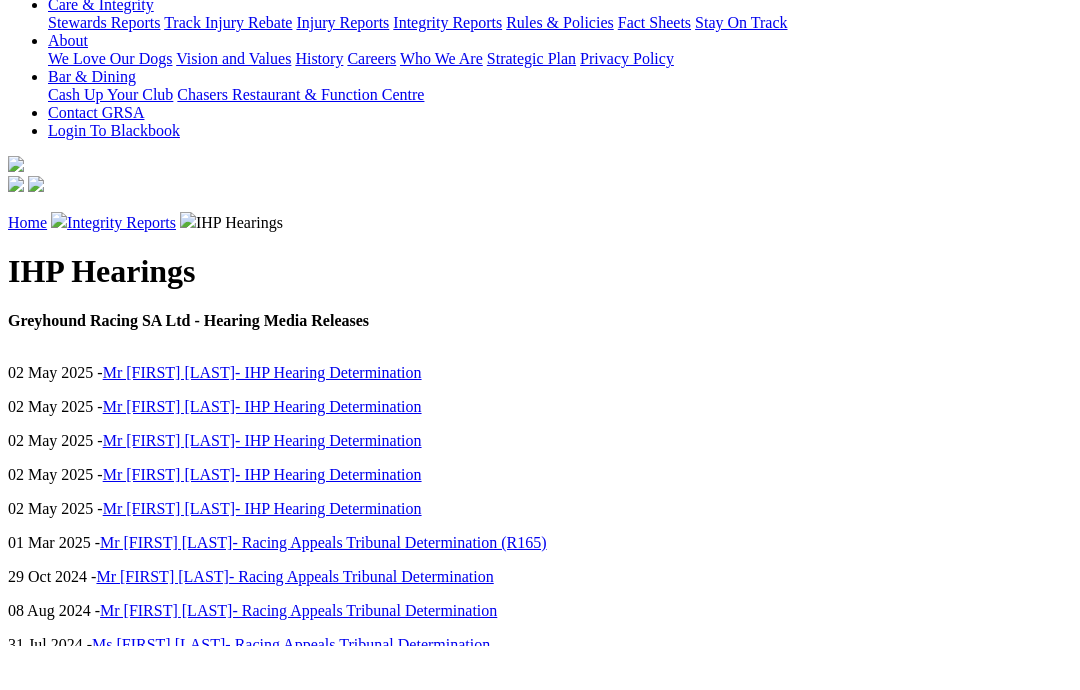 scroll, scrollTop: 415, scrollLeft: 0, axis: vertical 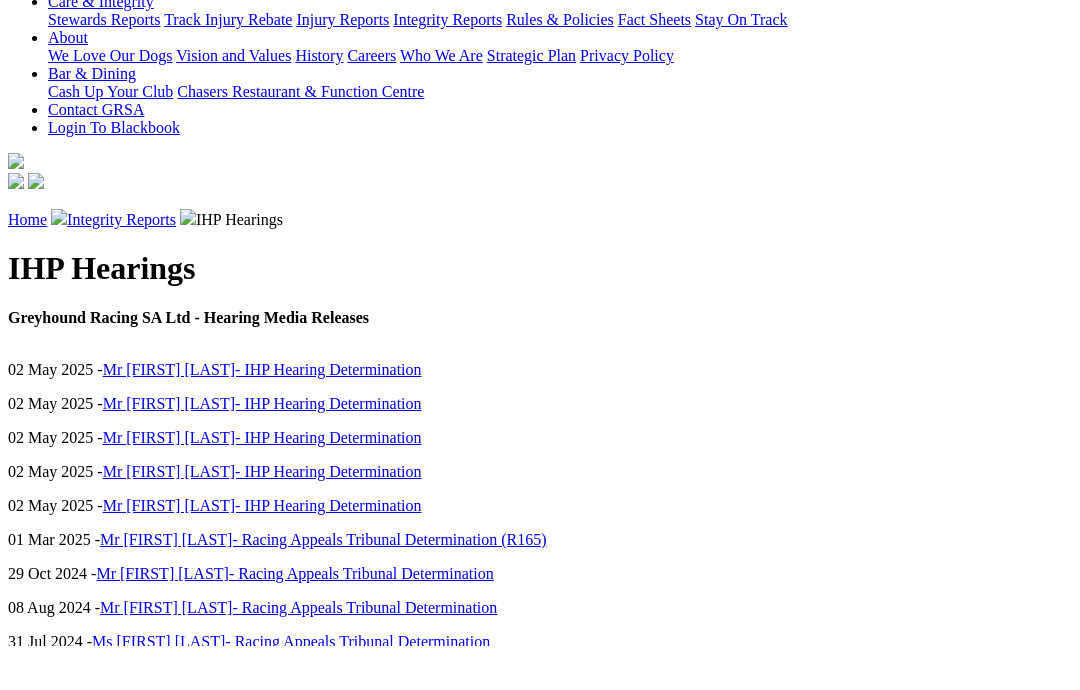 click on "Ms [LAST] [LAST] - IHP Decision" at bounding box center (206, 787) 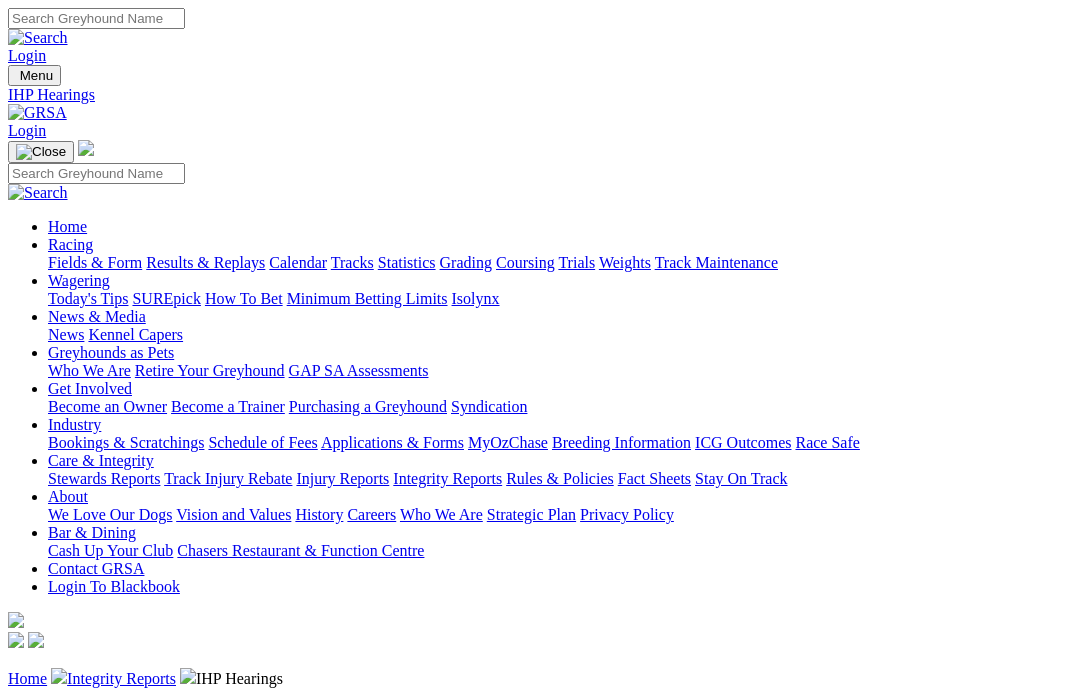 scroll, scrollTop: 540, scrollLeft: 0, axis: vertical 